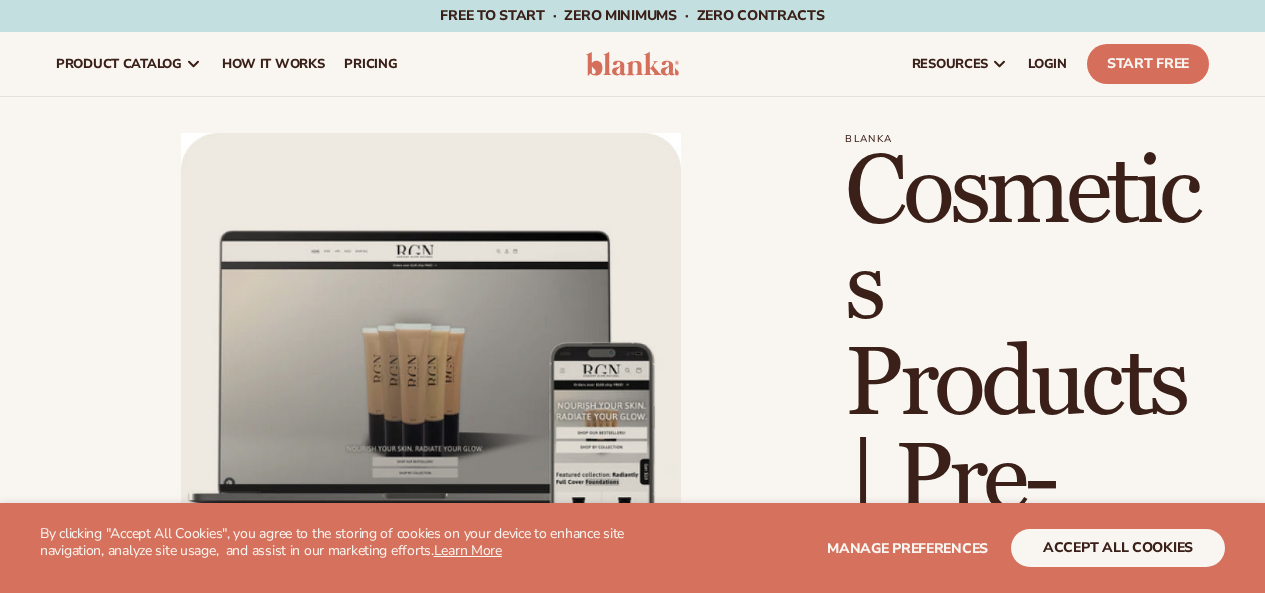 scroll, scrollTop: 0, scrollLeft: 0, axis: both 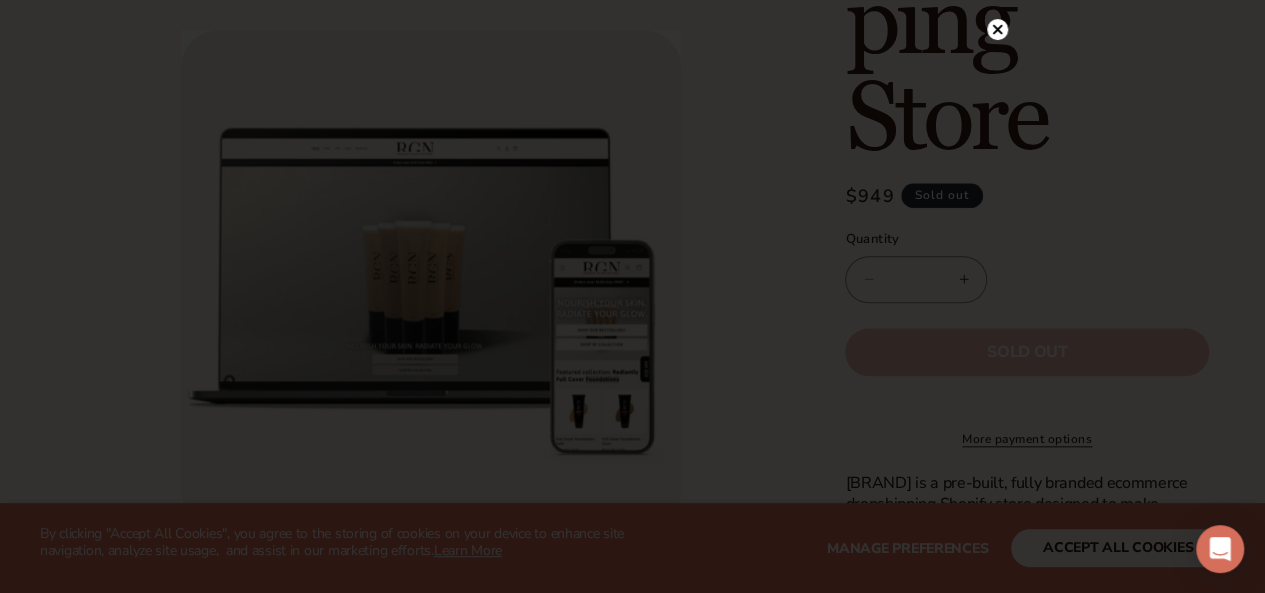 click 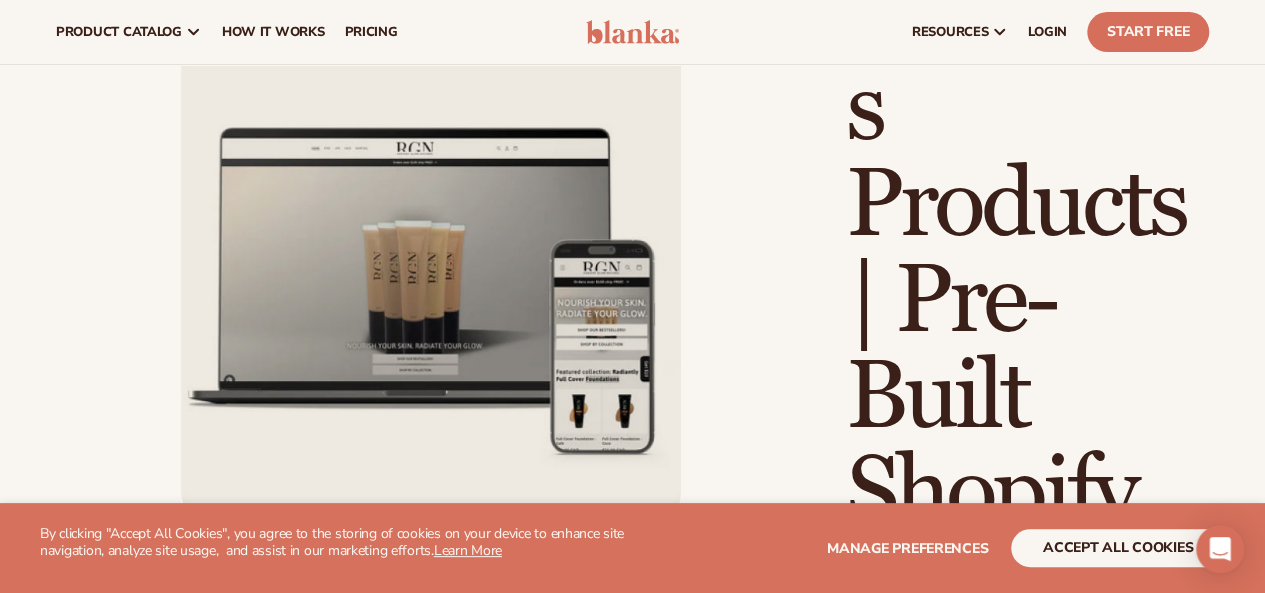 scroll, scrollTop: 0, scrollLeft: 0, axis: both 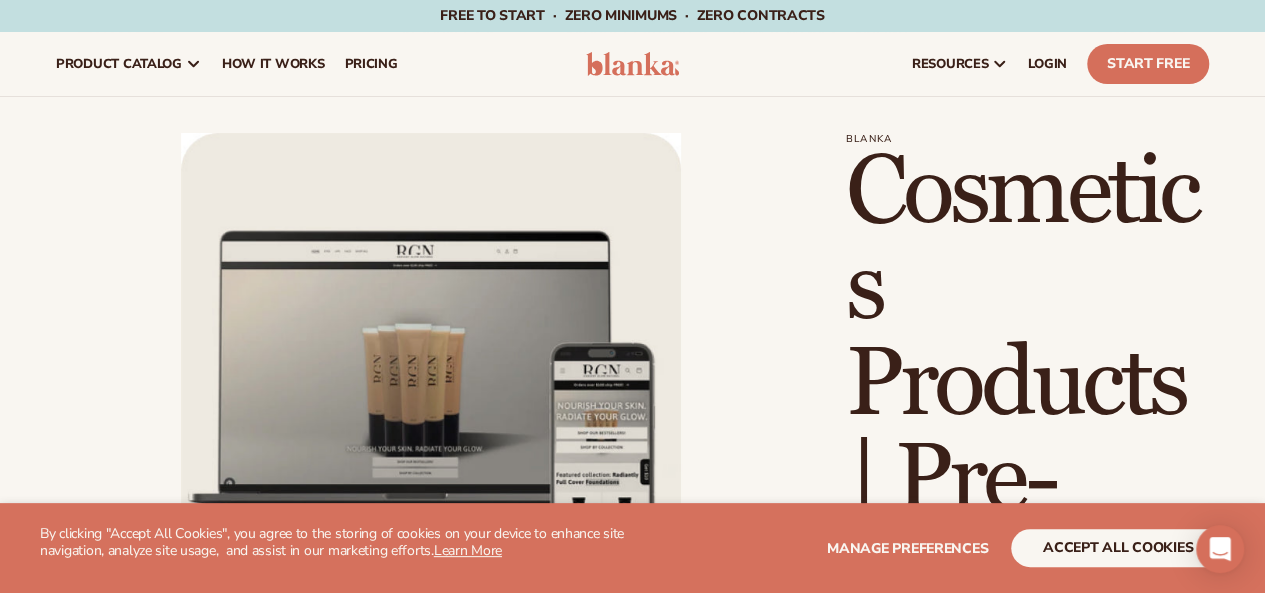 click at bounding box center [633, 64] 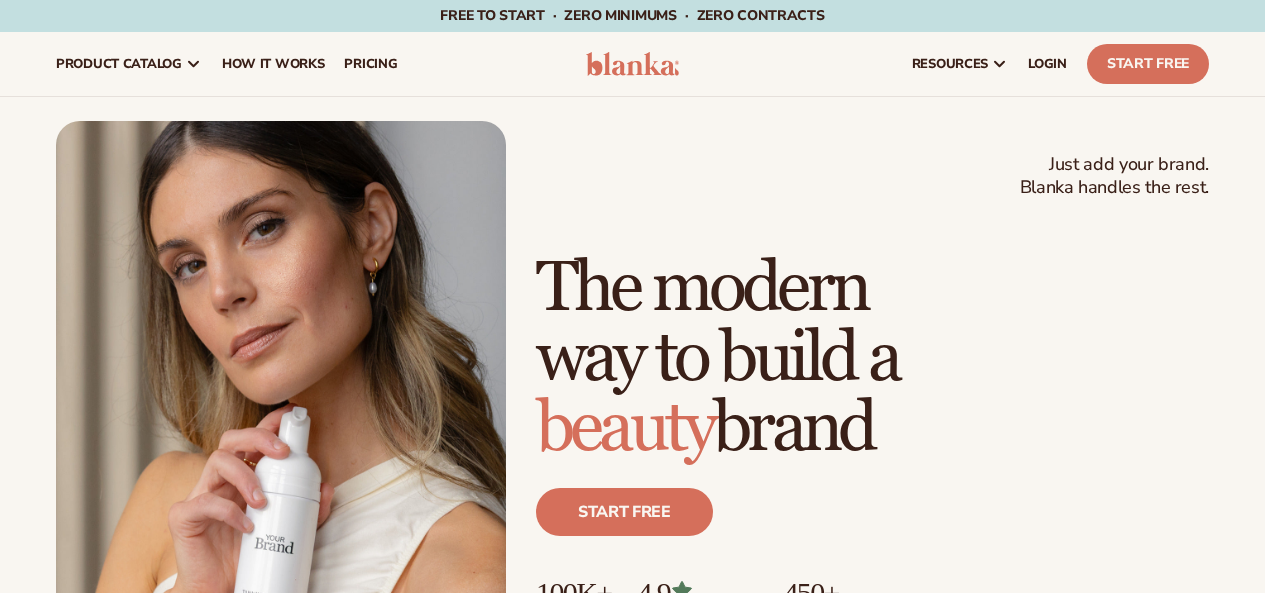 scroll, scrollTop: 0, scrollLeft: 0, axis: both 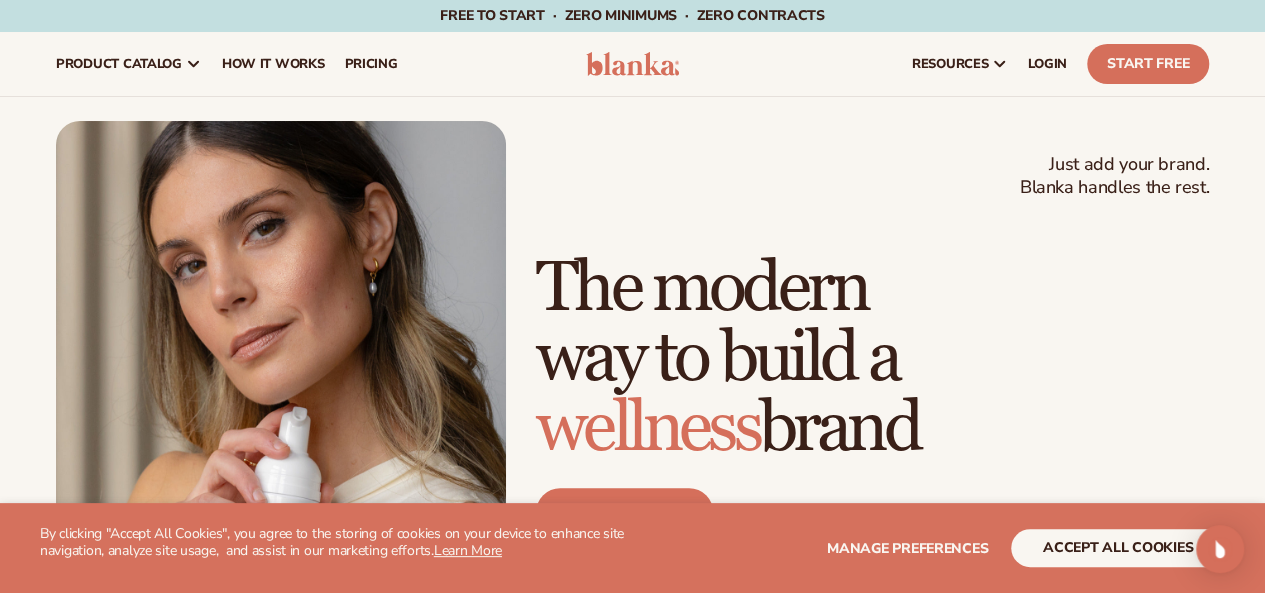 drag, startPoint x: 1279, startPoint y: 35, endPoint x: 1276, endPoint y: 5, distance: 30.149628 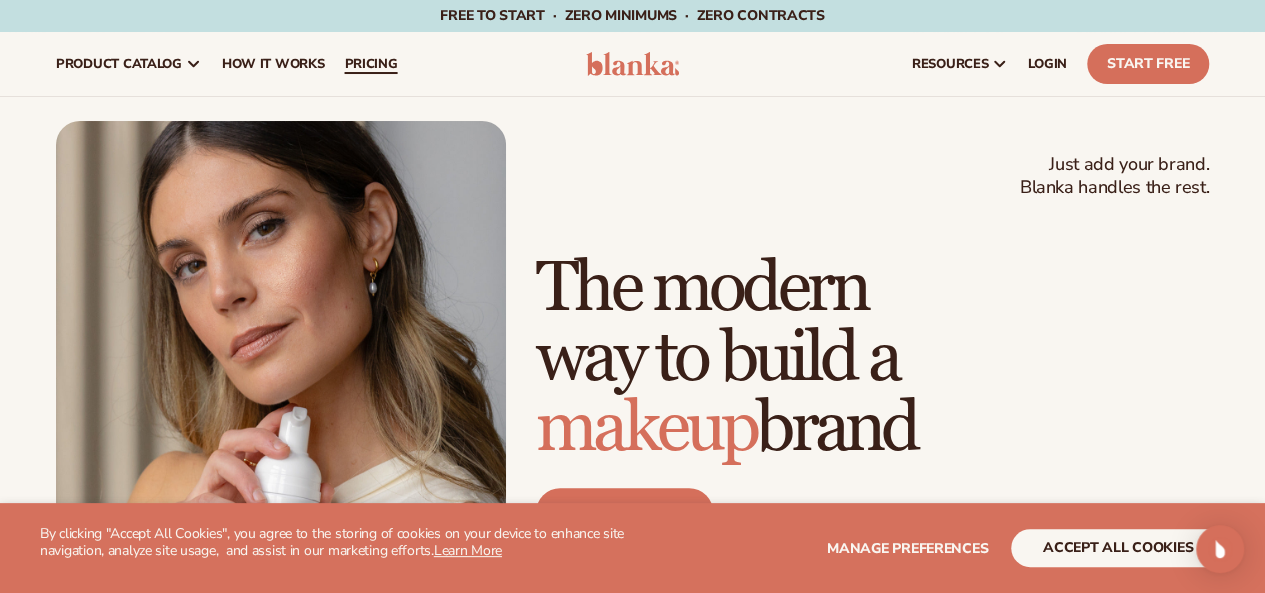 click on "pricing" at bounding box center (370, 64) 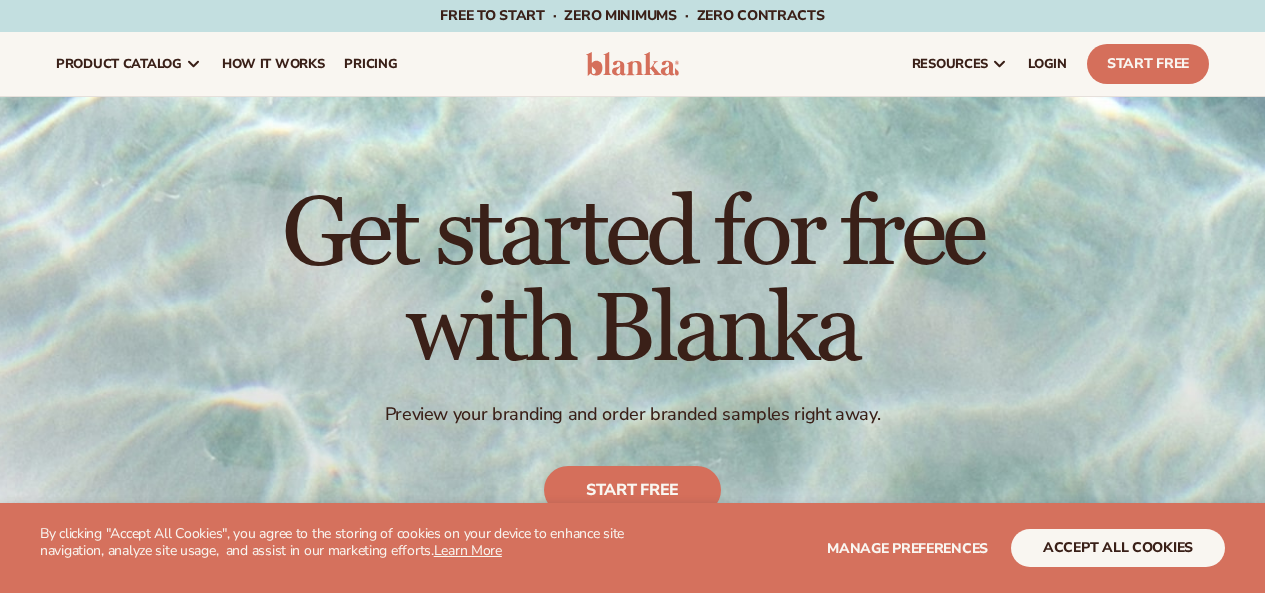 scroll, scrollTop: 0, scrollLeft: 0, axis: both 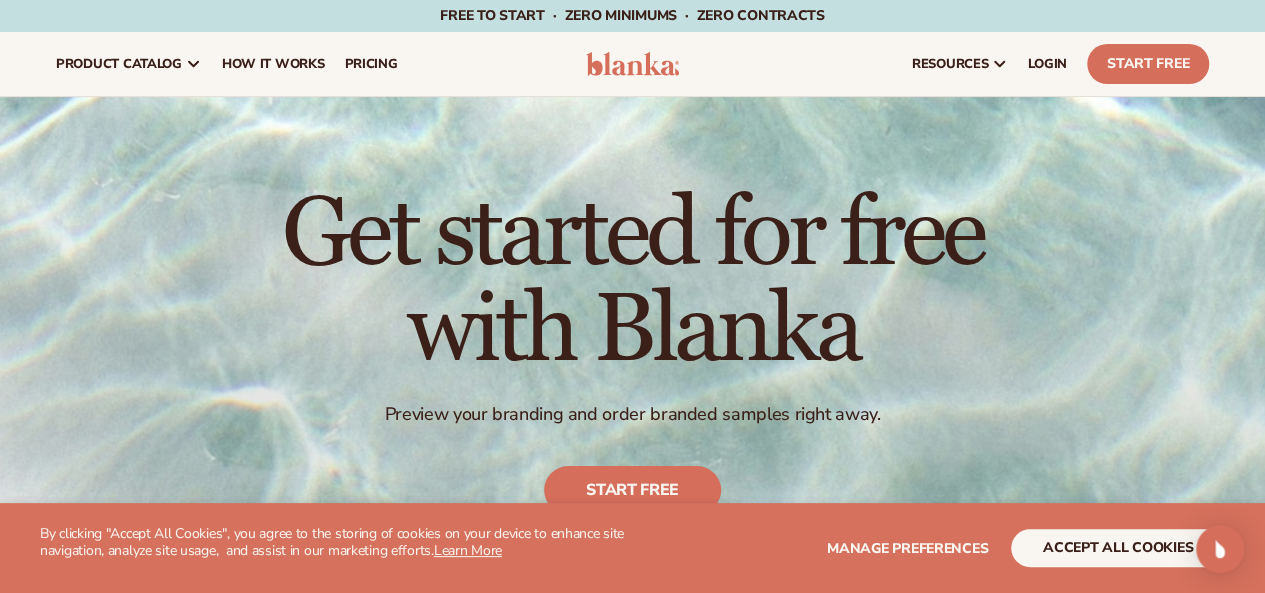 click on "WE USE COOKIES By clicking "Accept All Cookies", you agree to the storing of cookies on your device to enhance site navigation, analyze site usage,  and assist in our marketing efforts.  Learn More  Manage preferences accept all cookies DECLINE
Skip to content
Free to start · ZERO minimums · ZERO contracts ·
Free to start · ZERO minimums · ZERO contracts ·
Free to start · ZERO minimums · ZERO contracts ·
Free to start · ZERO minimums · ZERO contracts ·
Free to start · ZERO minimums · ZERO contracts ·
Free to start · ZERO minimums · ZERO contracts ·" at bounding box center [632, 296] 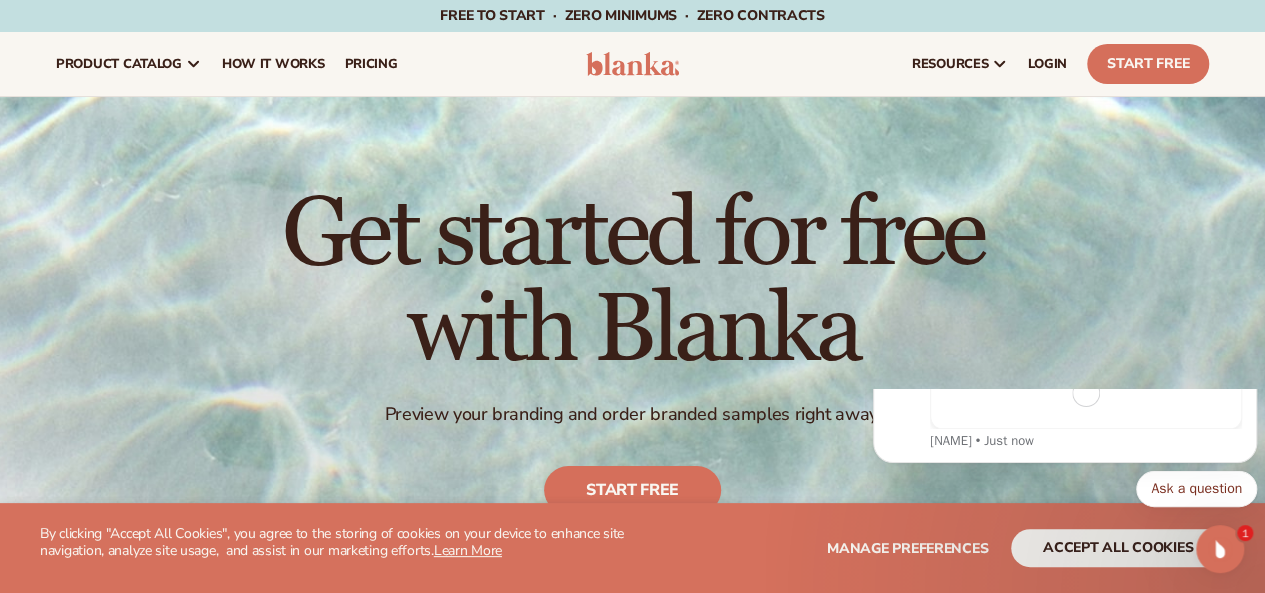 scroll, scrollTop: 0, scrollLeft: 0, axis: both 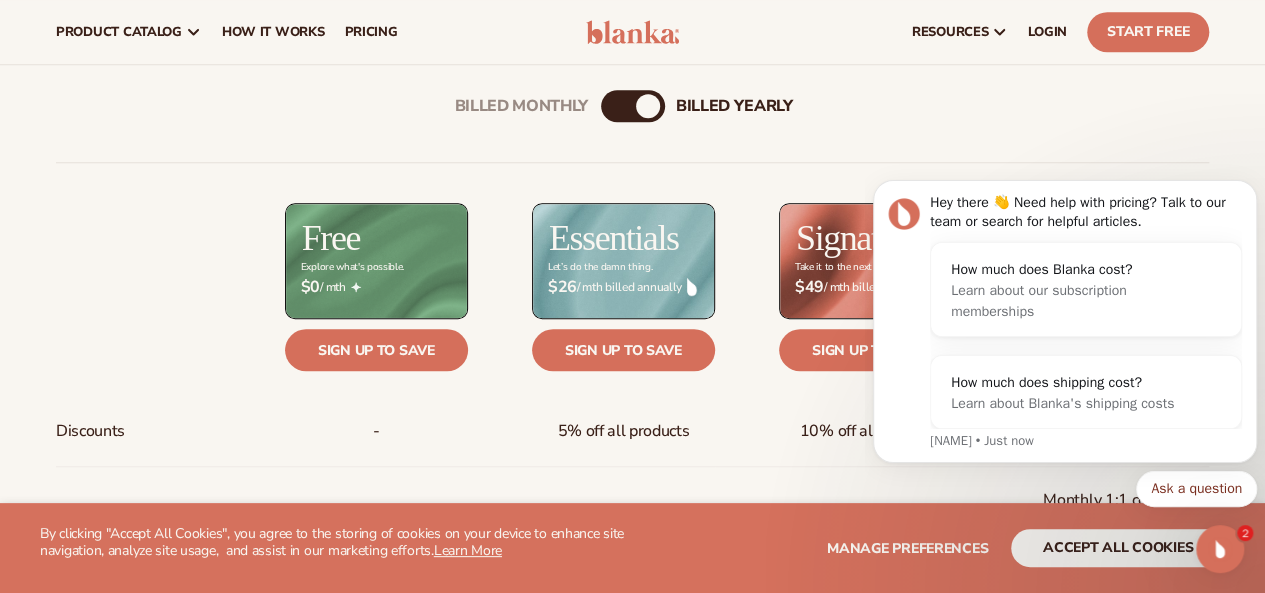 click on "Billed Monthly" at bounding box center [613, 106] 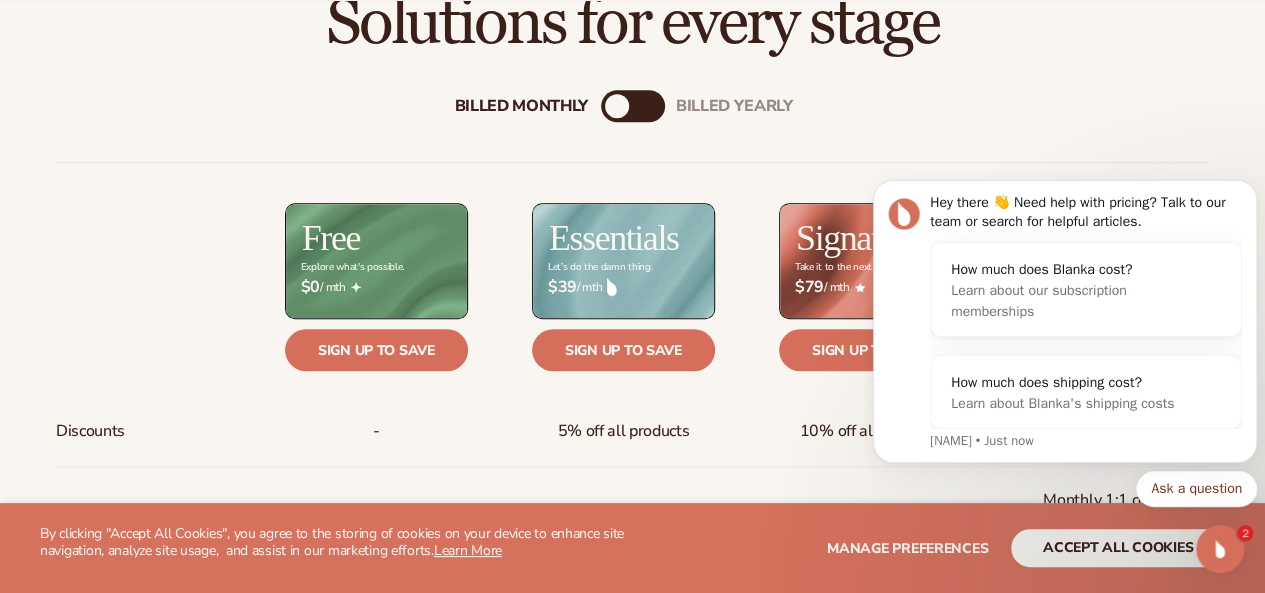 scroll, scrollTop: 686, scrollLeft: 0, axis: vertical 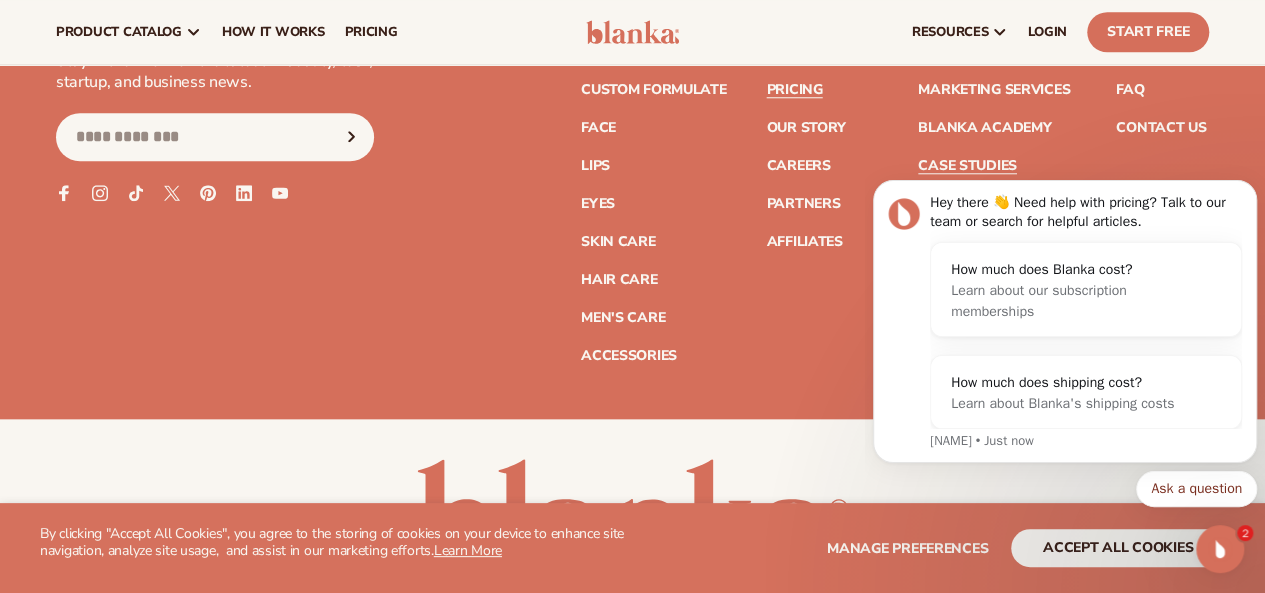 click on "Case Studies" at bounding box center (967, 166) 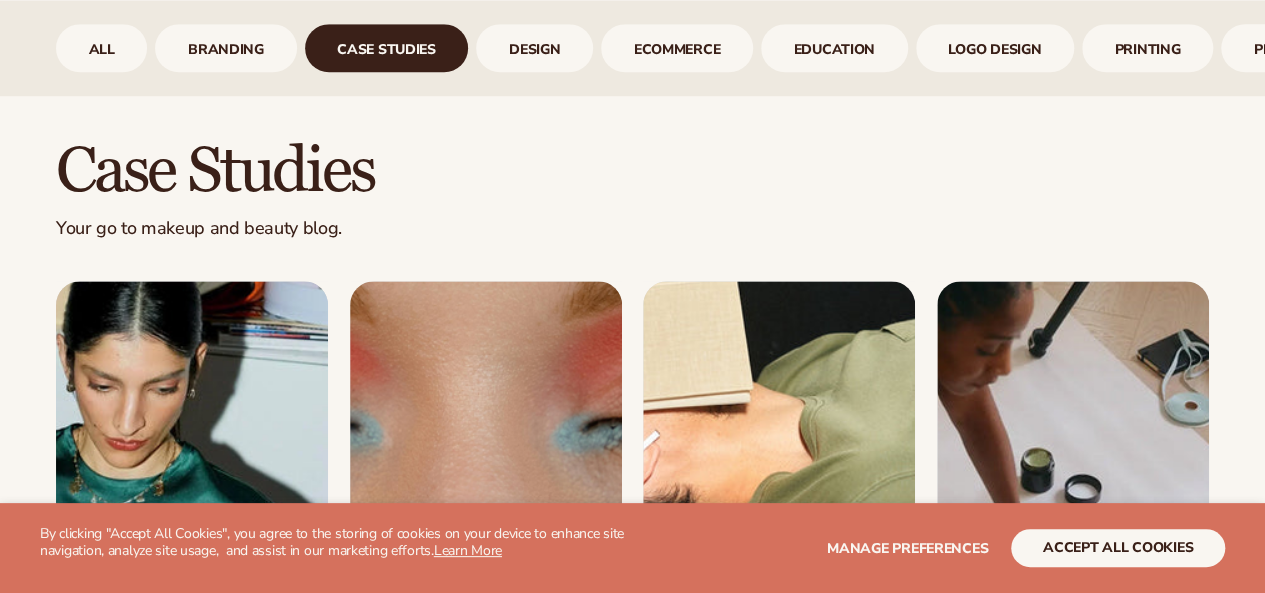 scroll, scrollTop: 780, scrollLeft: 0, axis: vertical 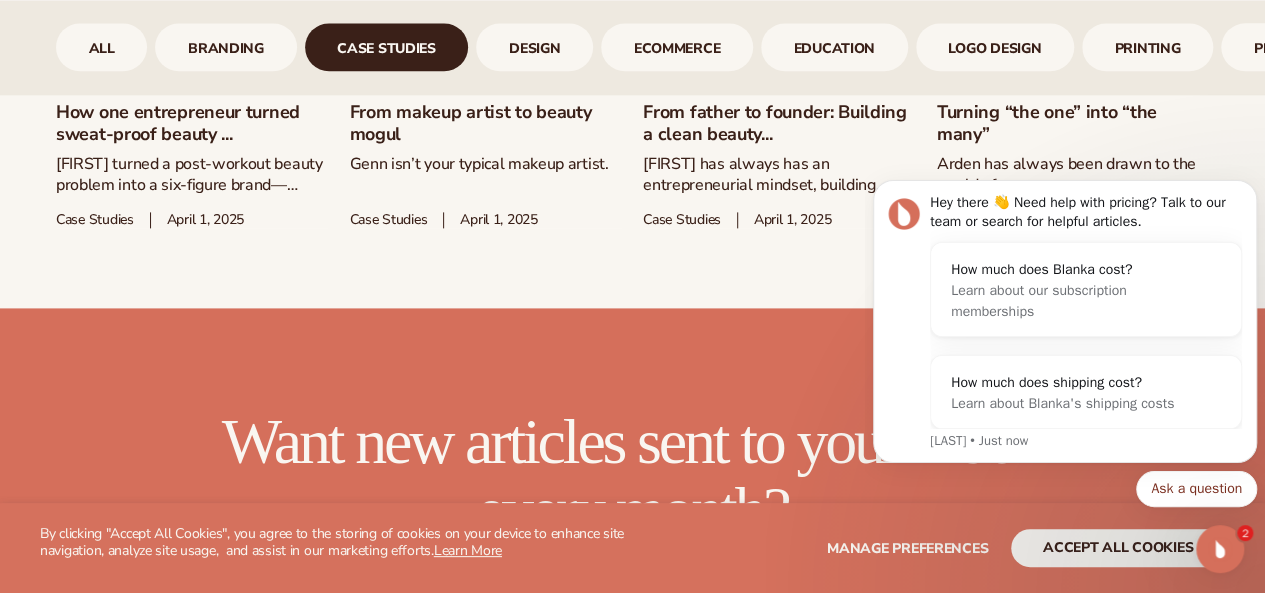 drag, startPoint x: 1272, startPoint y: 151, endPoint x: 1279, endPoint y: 207, distance: 56.435802 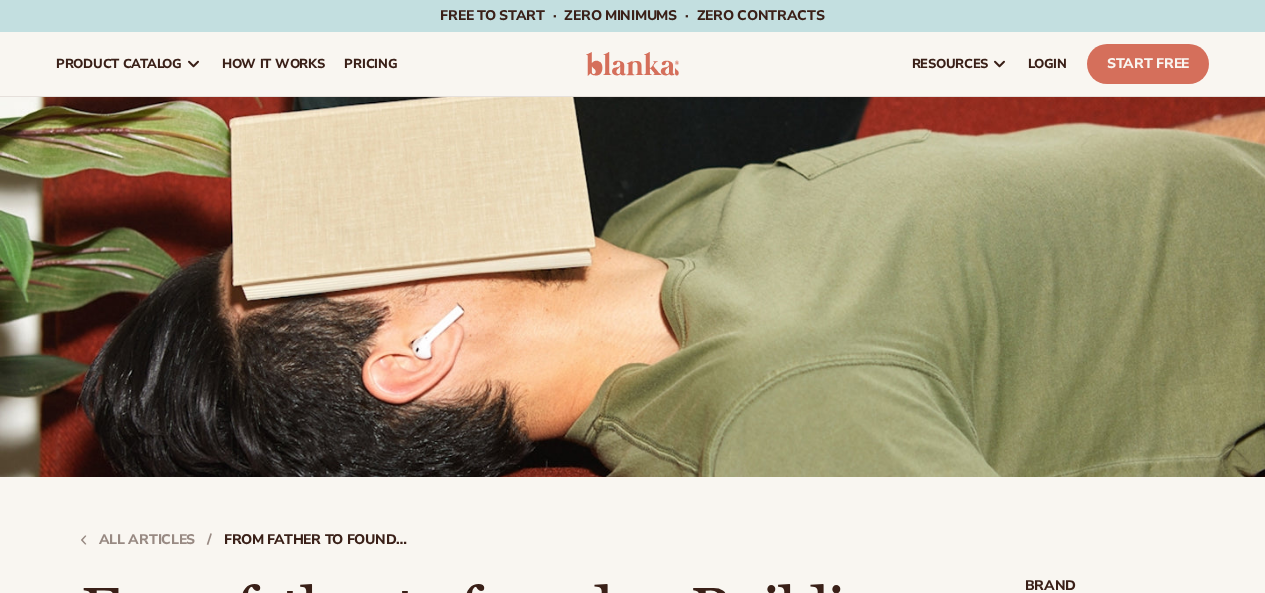 scroll, scrollTop: 0, scrollLeft: 0, axis: both 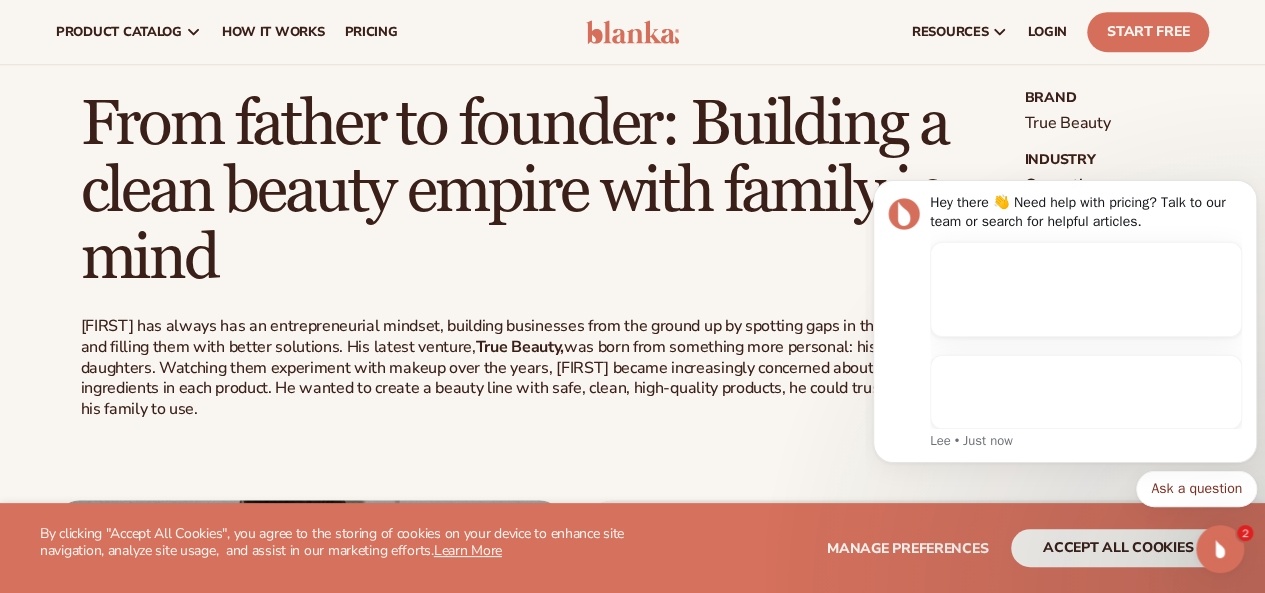 drag, startPoint x: 1277, startPoint y: 54, endPoint x: 1278, endPoint y: 97, distance: 43.011627 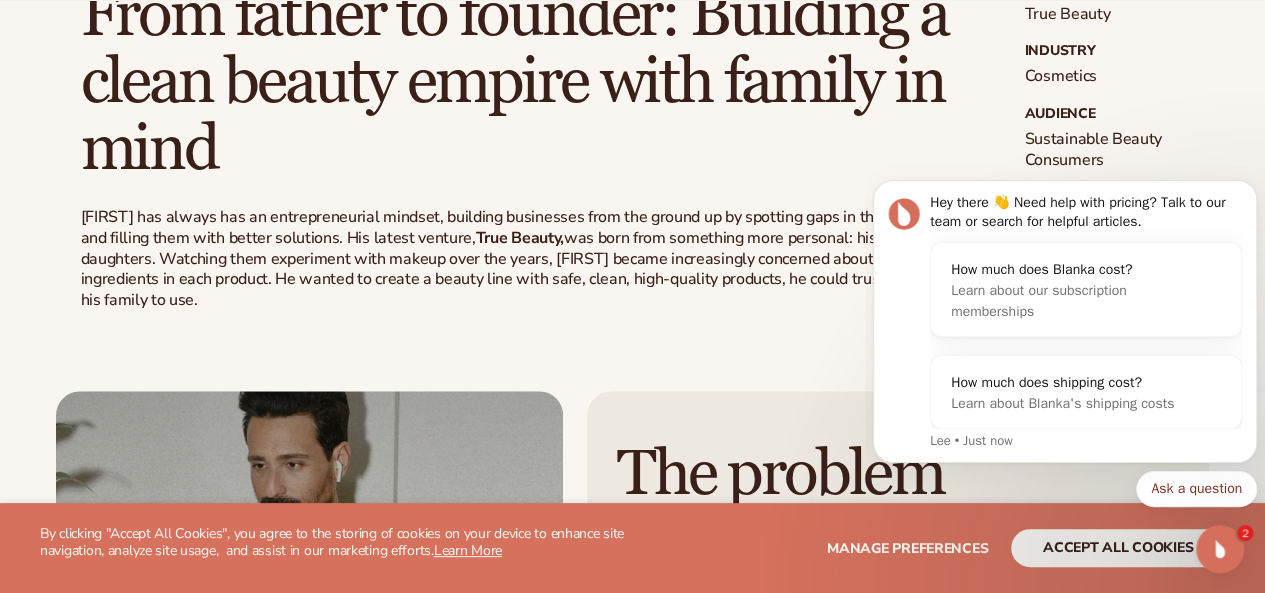 scroll, scrollTop: 635, scrollLeft: 0, axis: vertical 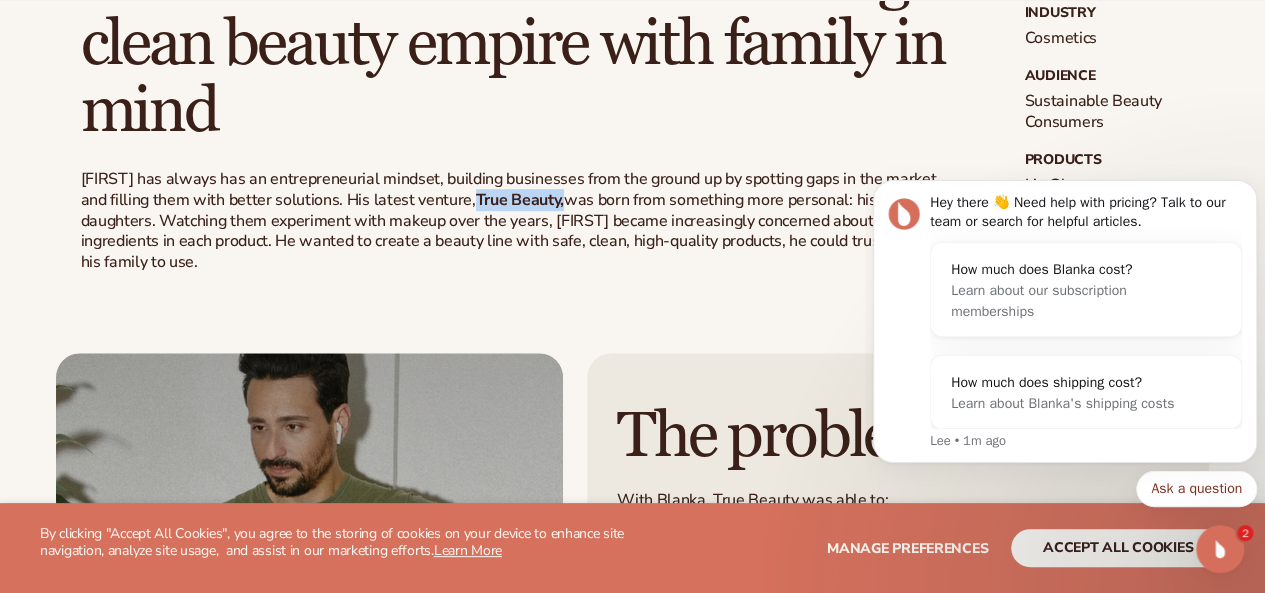 drag, startPoint x: 530, startPoint y: 199, endPoint x: 446, endPoint y: 198, distance: 84.00595 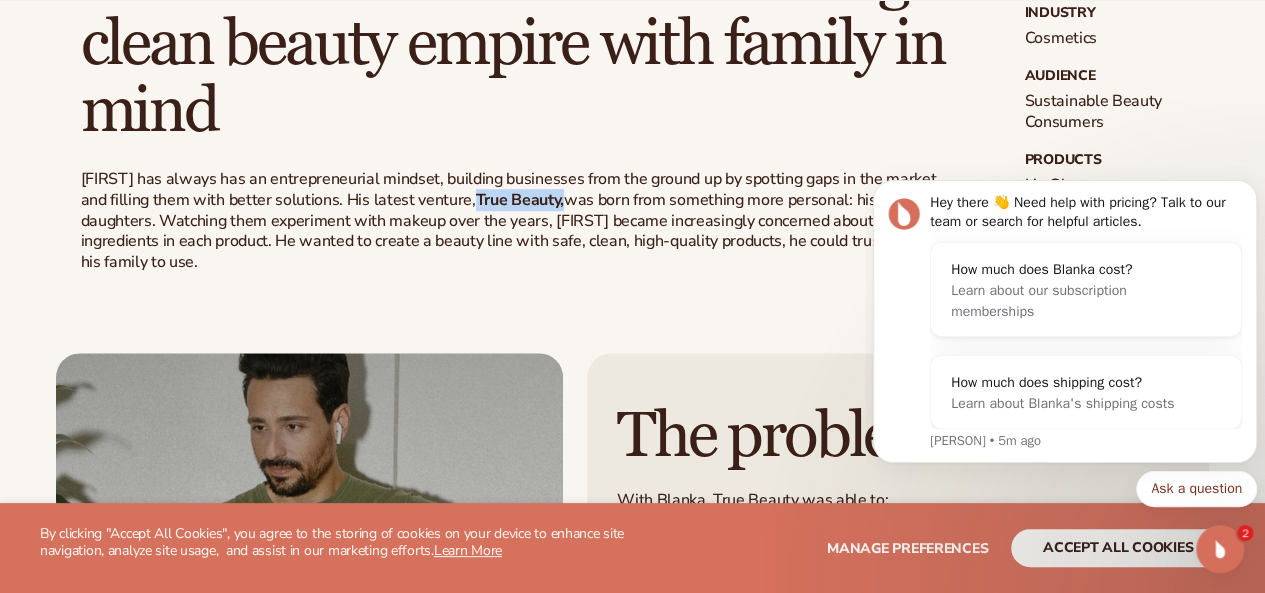 scroll, scrollTop: 0, scrollLeft: 0, axis: both 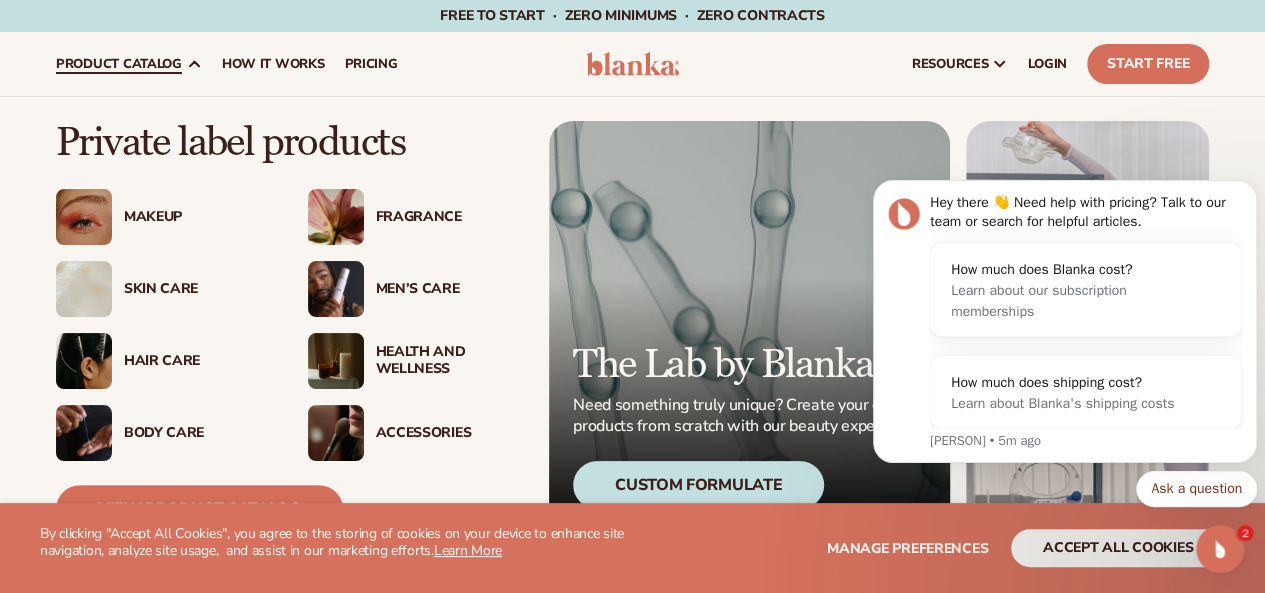click on "Makeup" at bounding box center (196, 217) 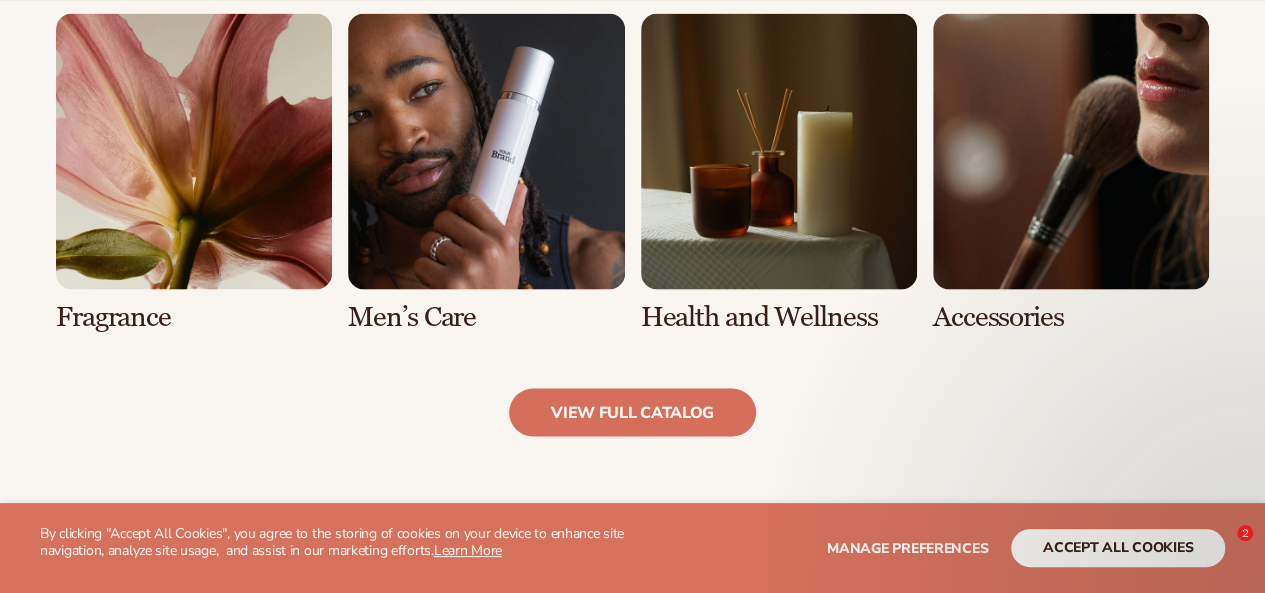 scroll, scrollTop: 2099, scrollLeft: 0, axis: vertical 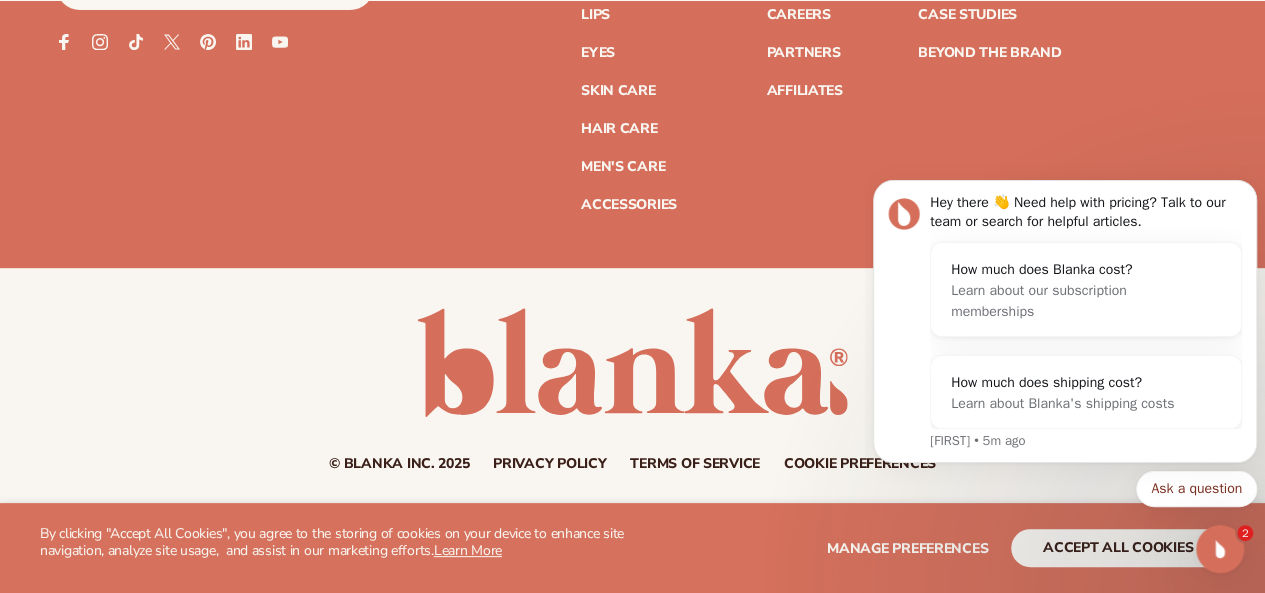 drag, startPoint x: 0, startPoint y: 0, endPoint x: 1278, endPoint y: 595, distance: 1409.7195 